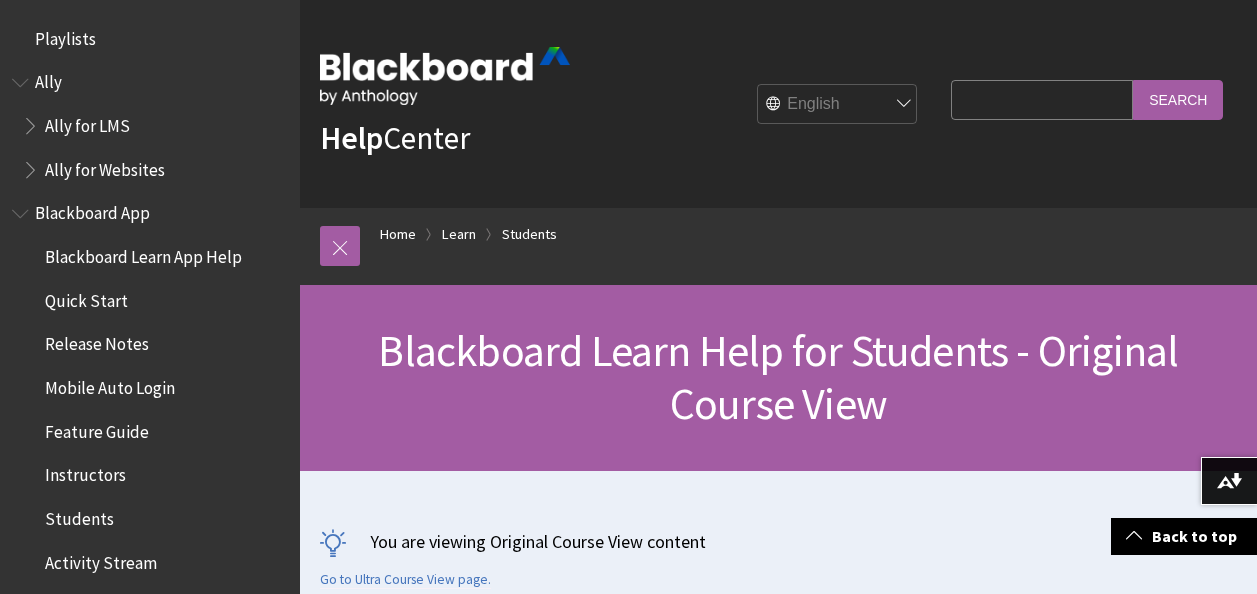 scroll, scrollTop: 313, scrollLeft: 0, axis: vertical 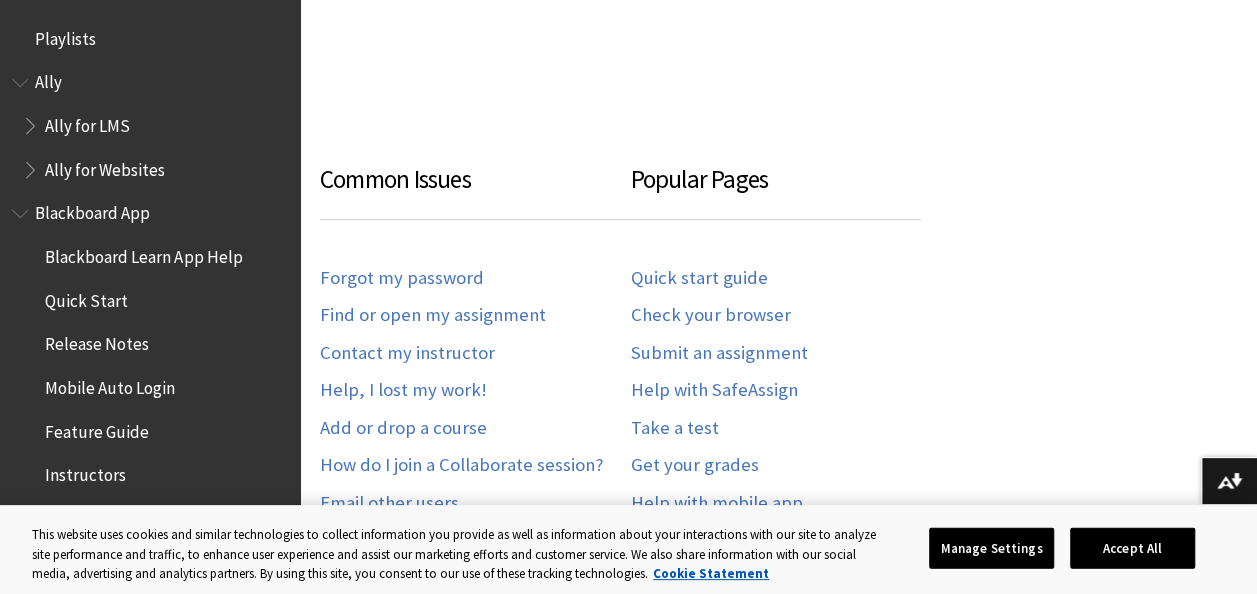 click on "Blackboard App" at bounding box center (92, 210) 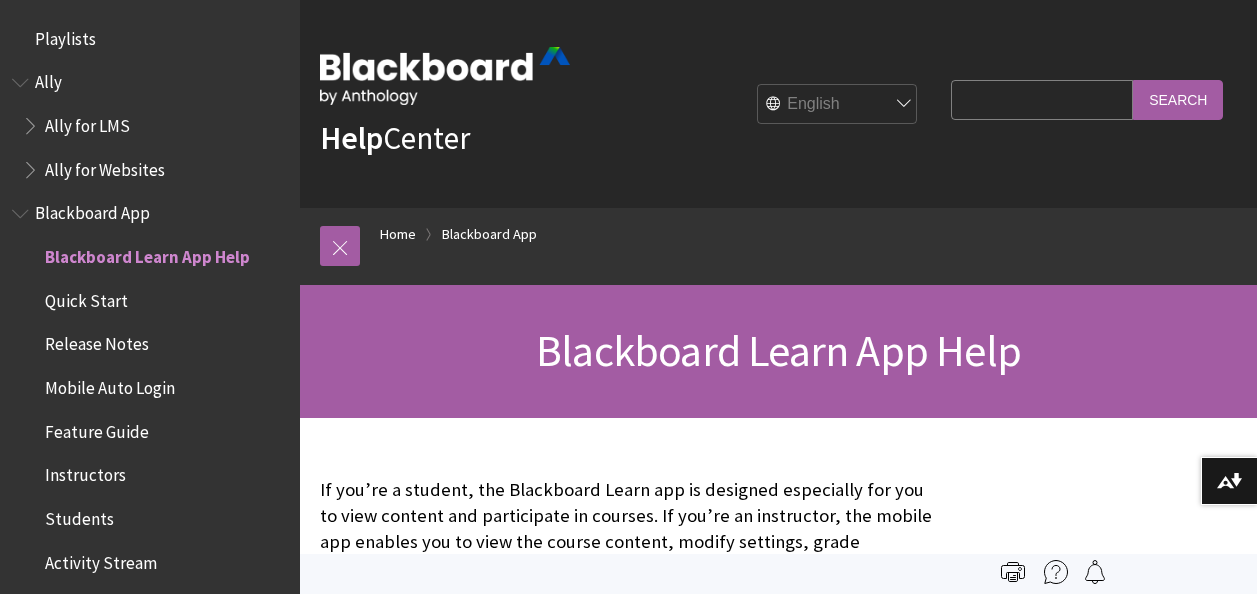scroll, scrollTop: 0, scrollLeft: 0, axis: both 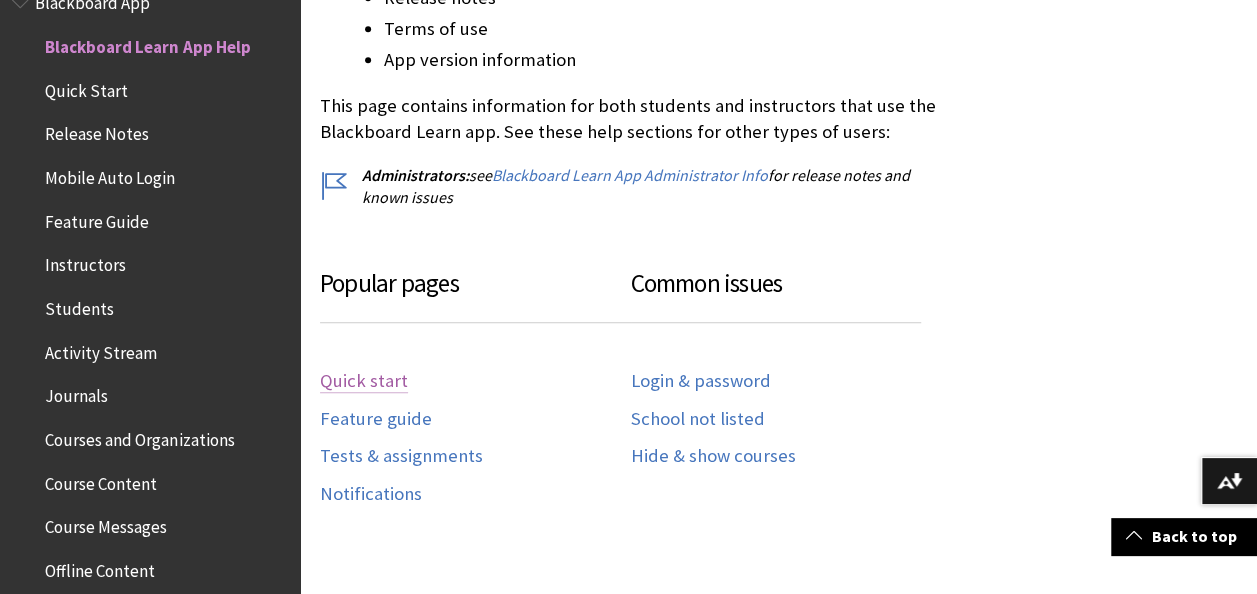 click on "Quick start" at bounding box center (364, 381) 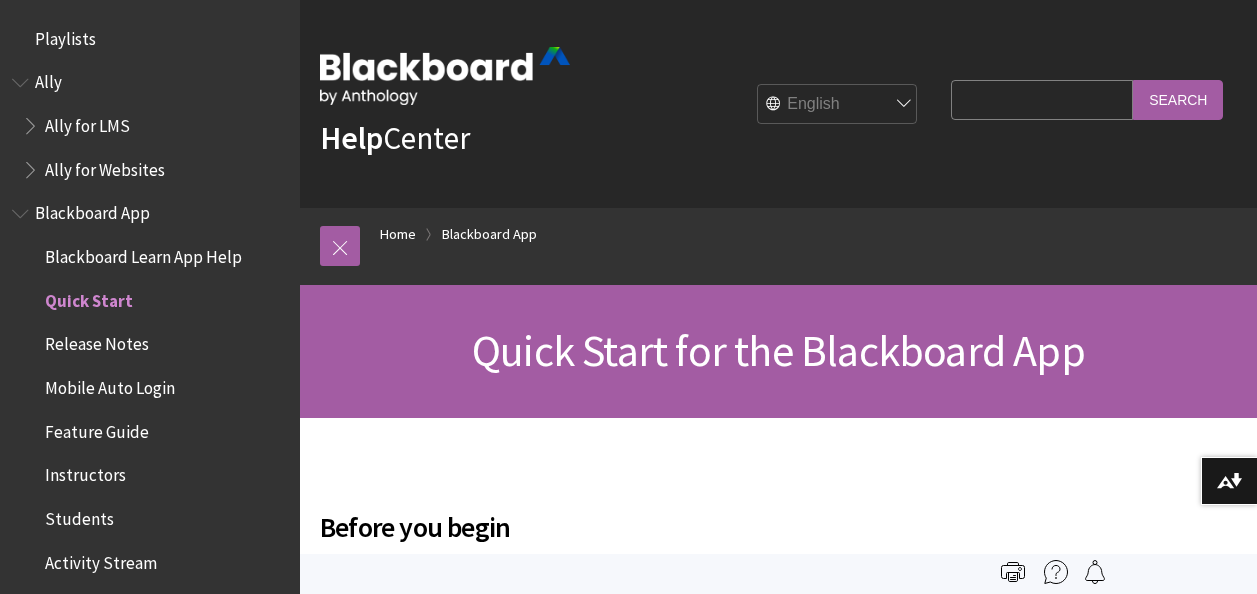 scroll, scrollTop: 0, scrollLeft: 0, axis: both 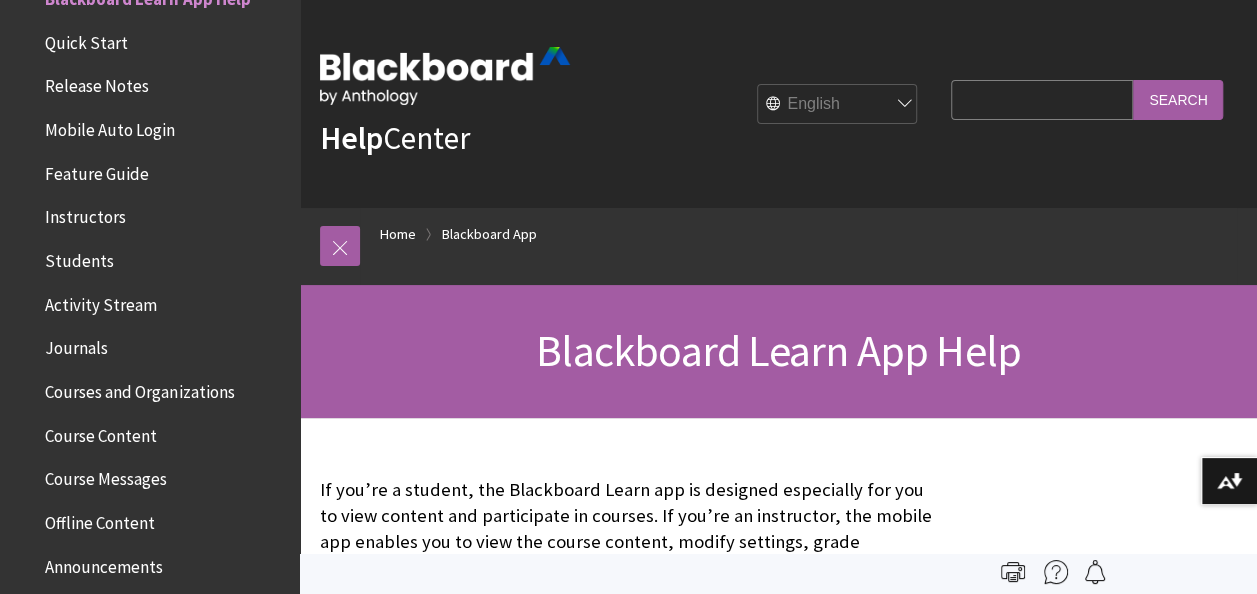 click on "Students" at bounding box center (79, 257) 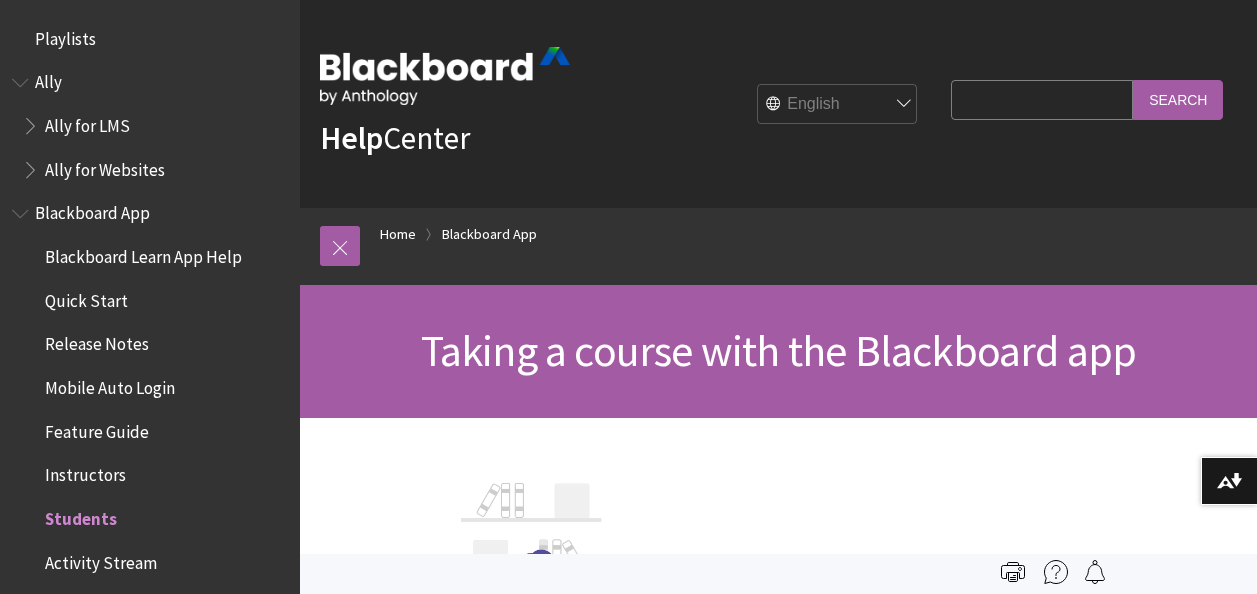 scroll, scrollTop: 0, scrollLeft: 0, axis: both 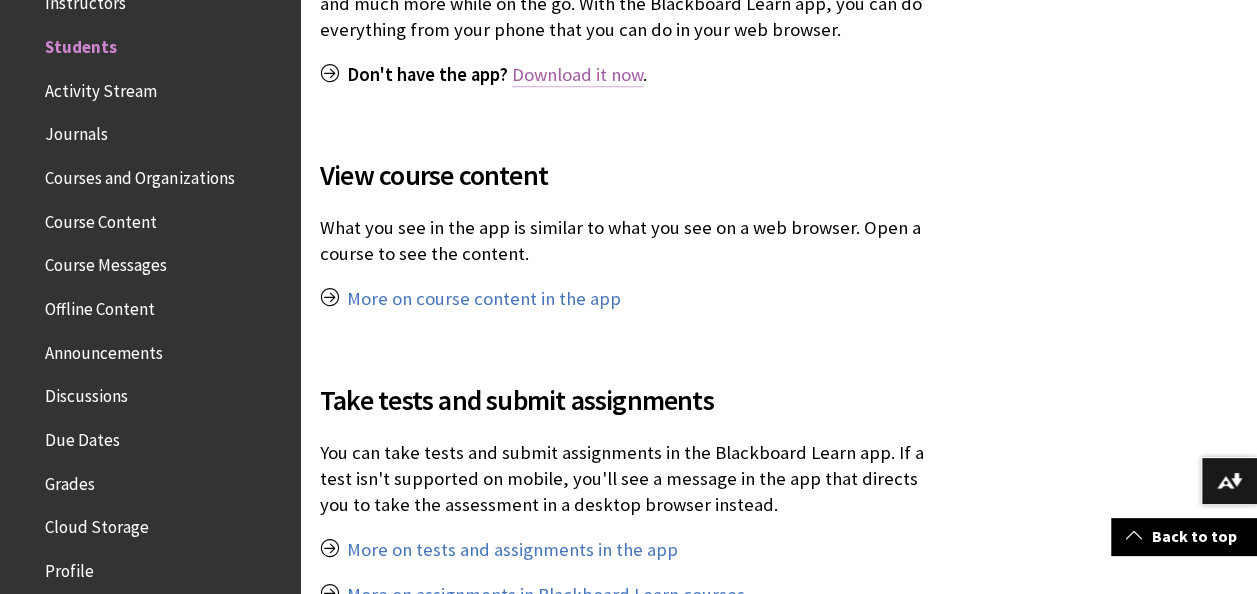 click on "More on course content in the app" at bounding box center (484, 299) 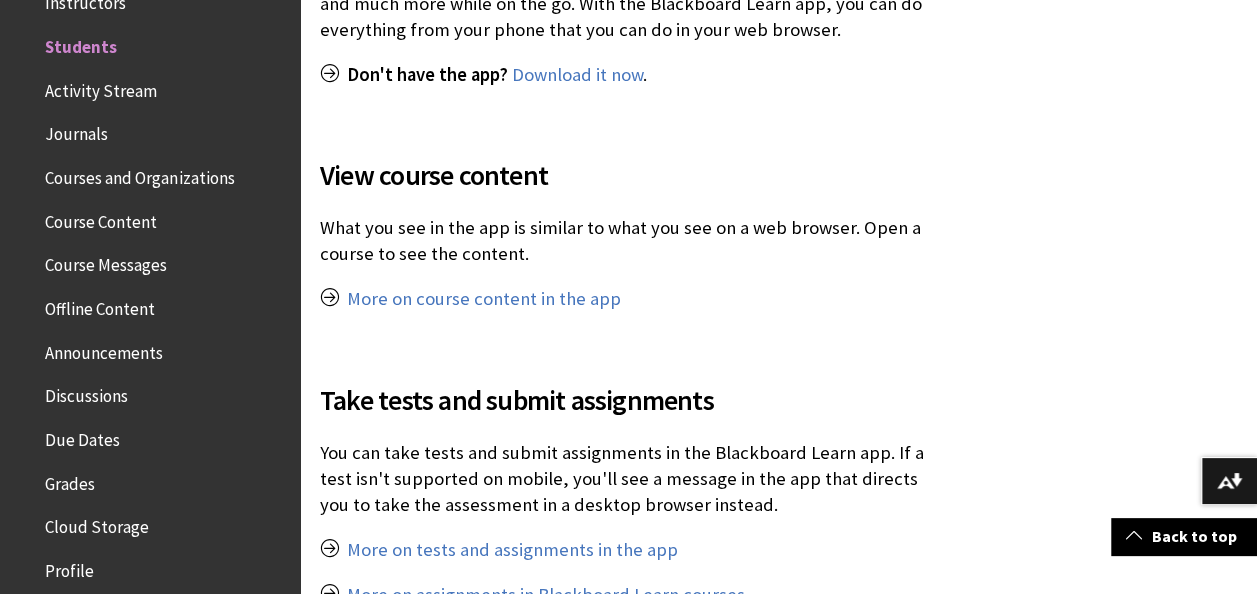 scroll, scrollTop: 647, scrollLeft: 0, axis: vertical 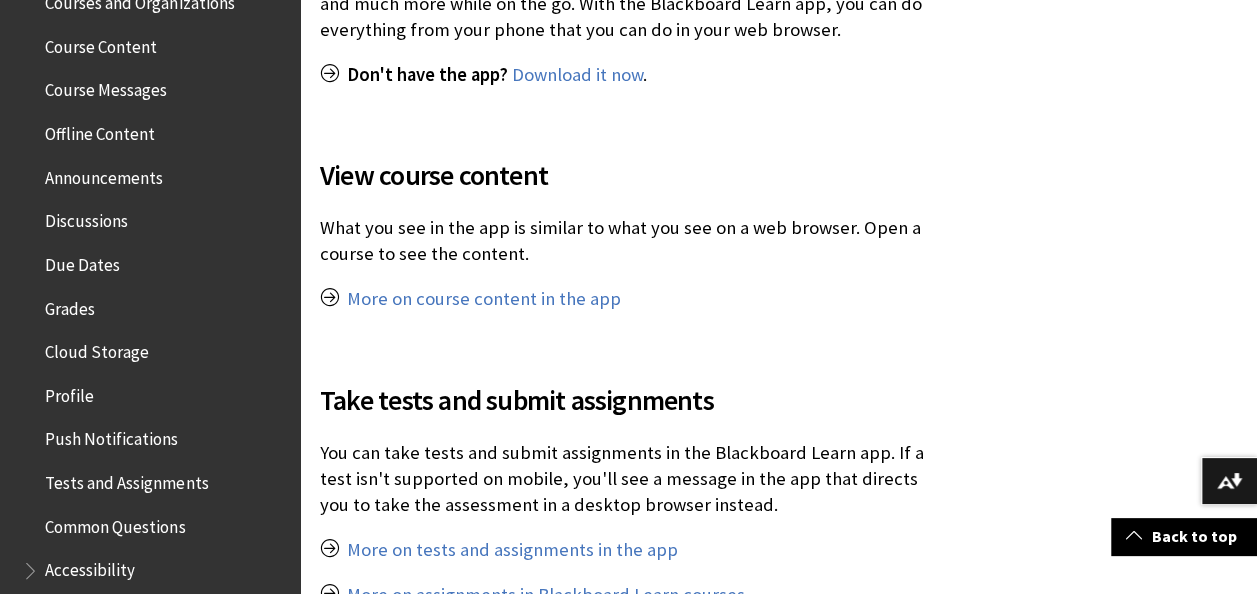 click on "Due Dates" at bounding box center [155, 265] 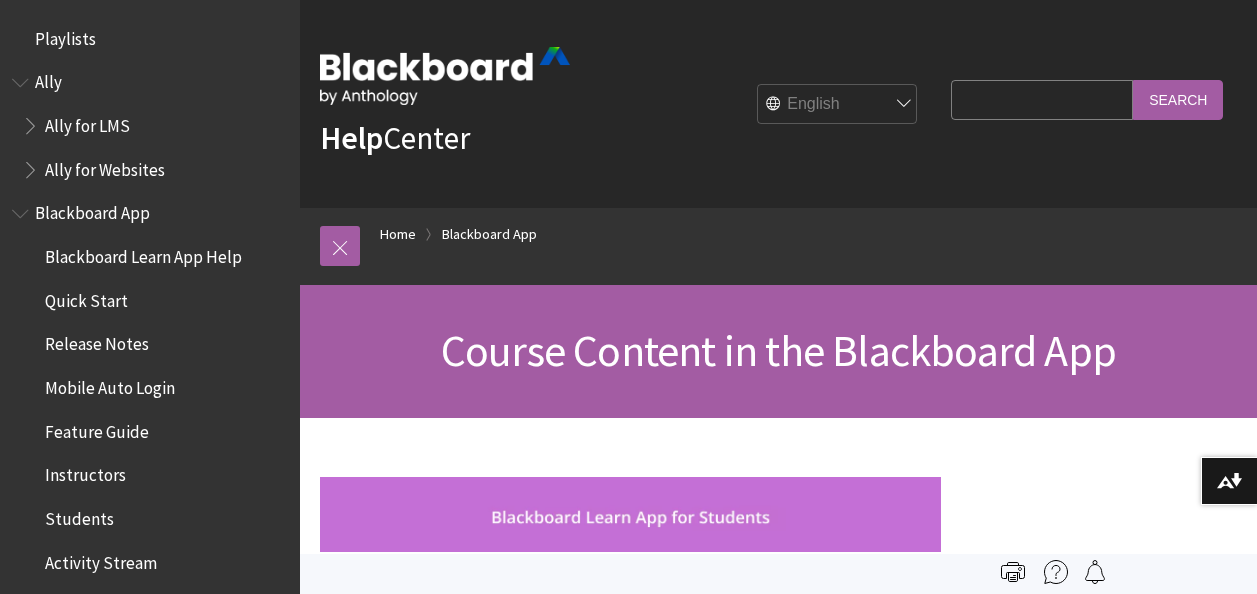 scroll, scrollTop: 259, scrollLeft: 0, axis: vertical 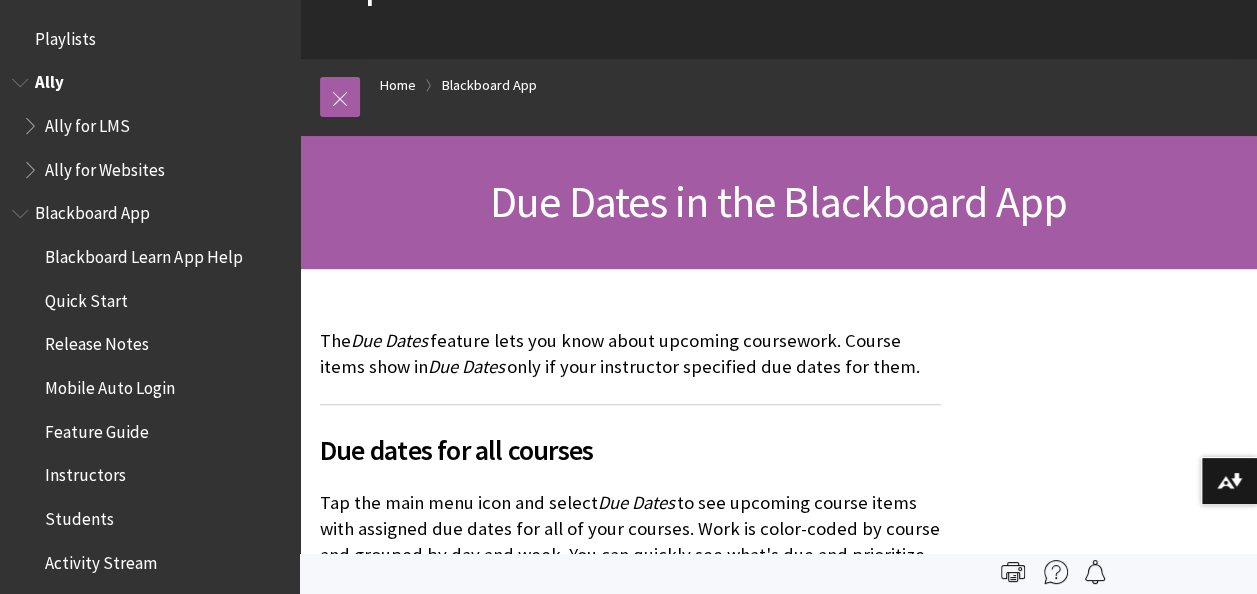 click on "Ally for LMS Ally for Websites" at bounding box center (150, 147) 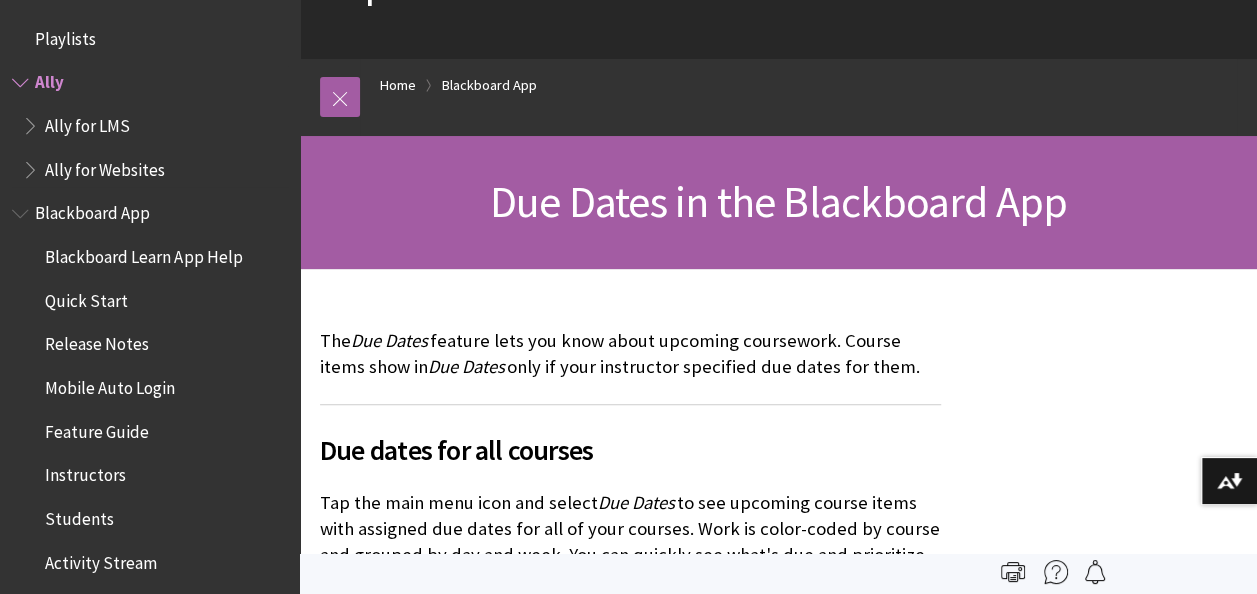 click at bounding box center (32, 165) 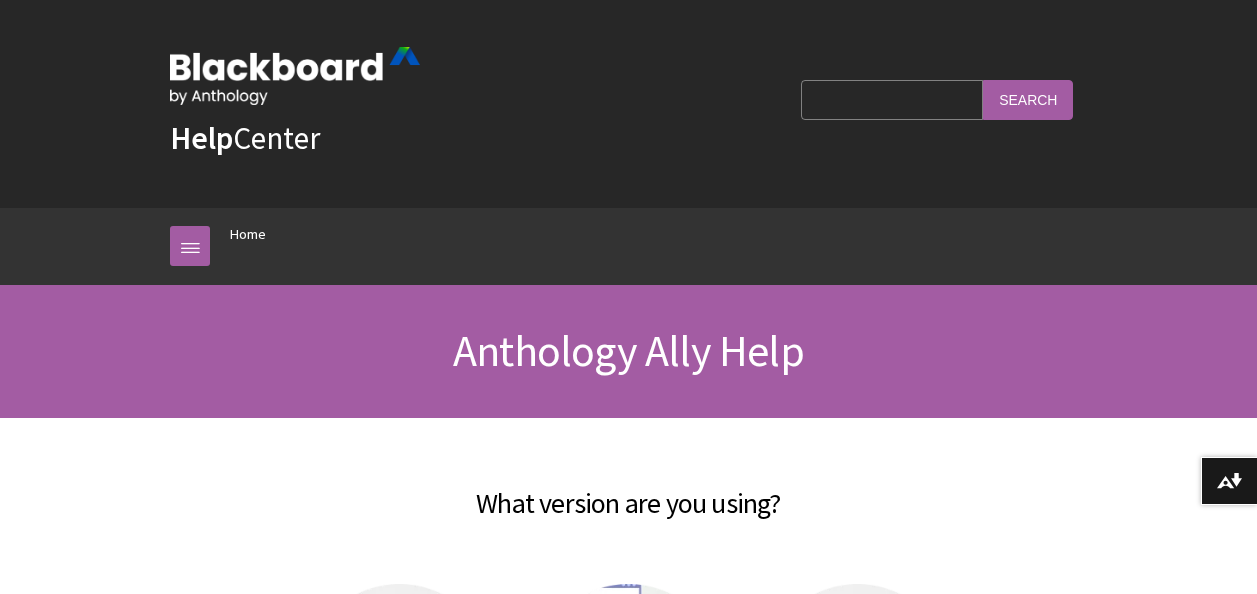 scroll, scrollTop: 0, scrollLeft: 0, axis: both 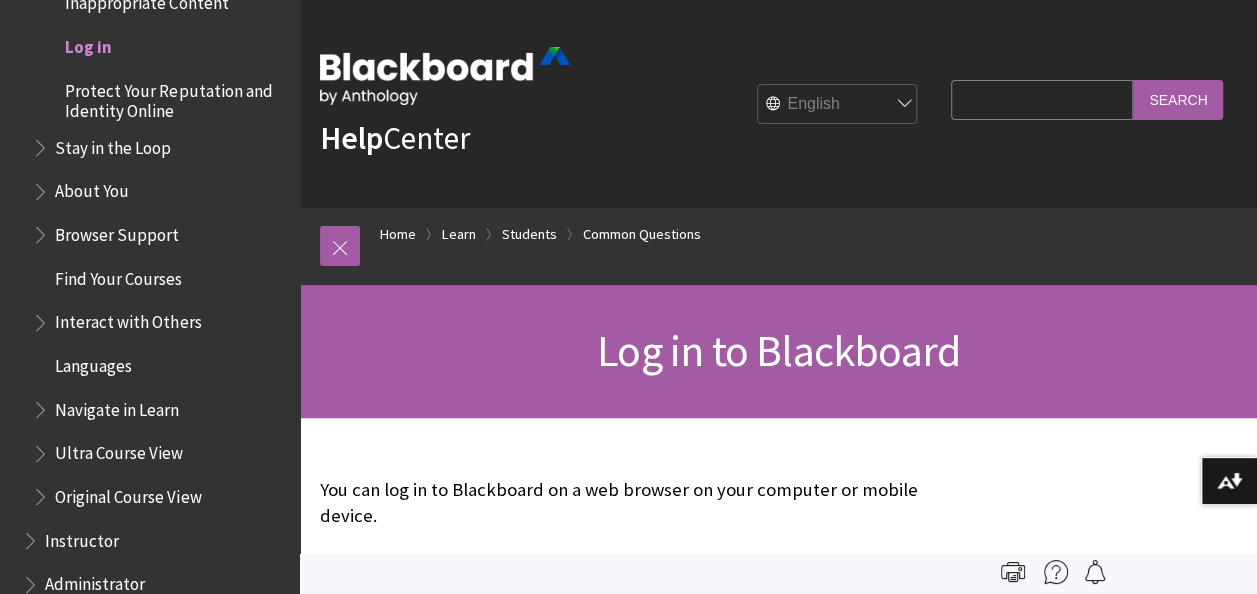 click on "Log in to Blackboard" at bounding box center (778, 350) 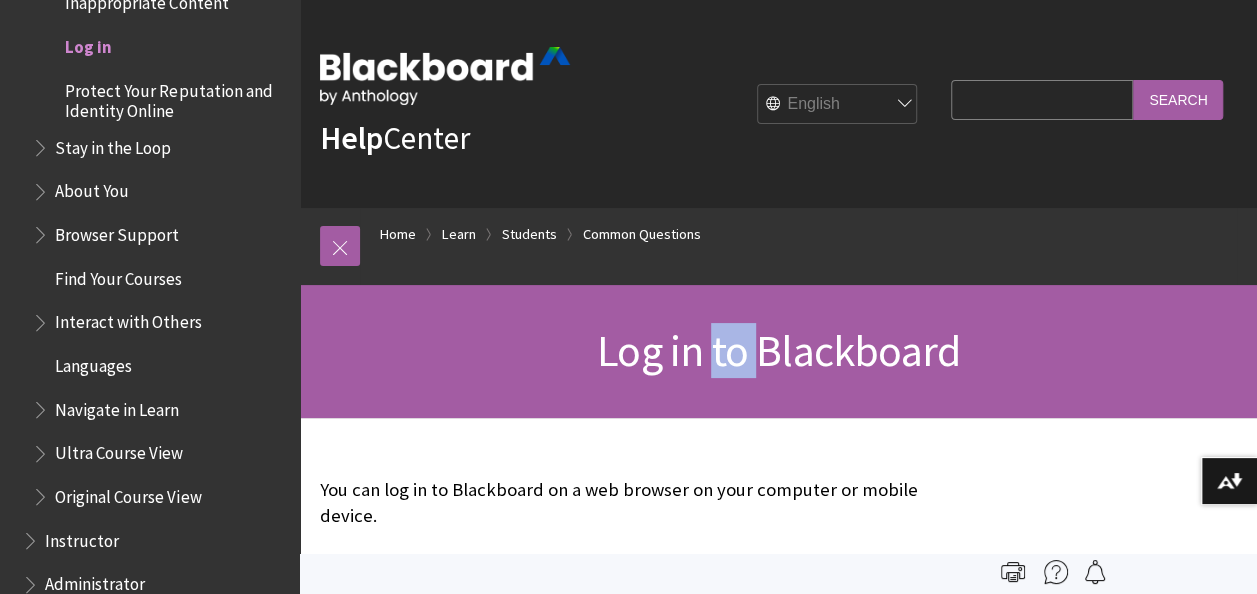 click on "Log in to Blackboard" at bounding box center (778, 350) 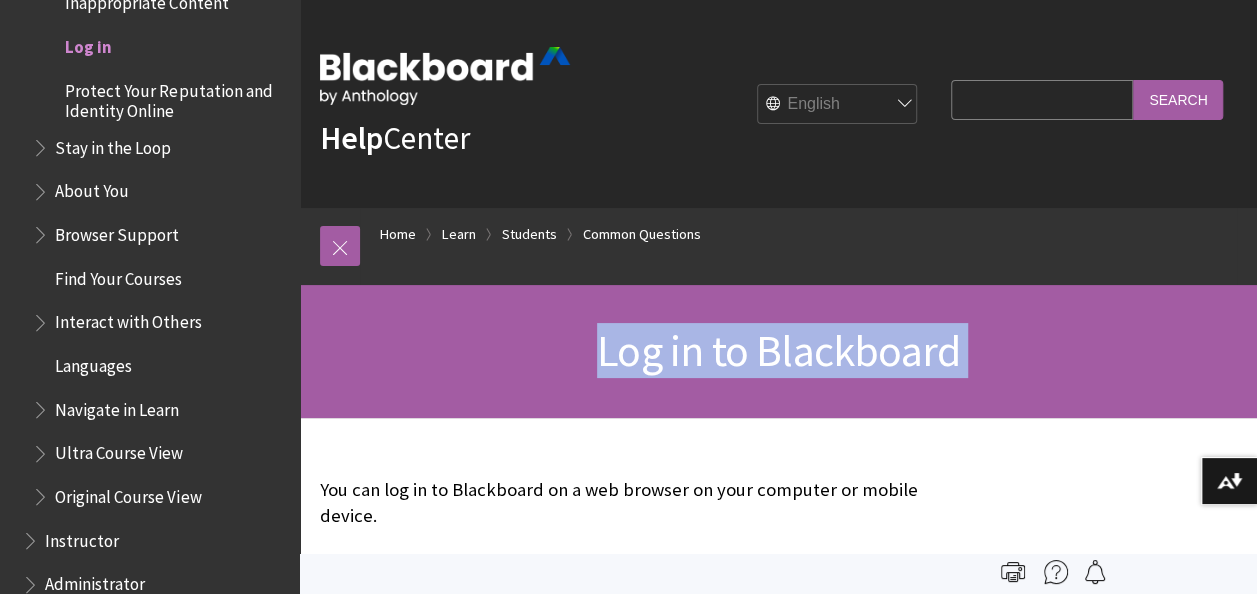 click on "Log in to Blackboard" at bounding box center [778, 350] 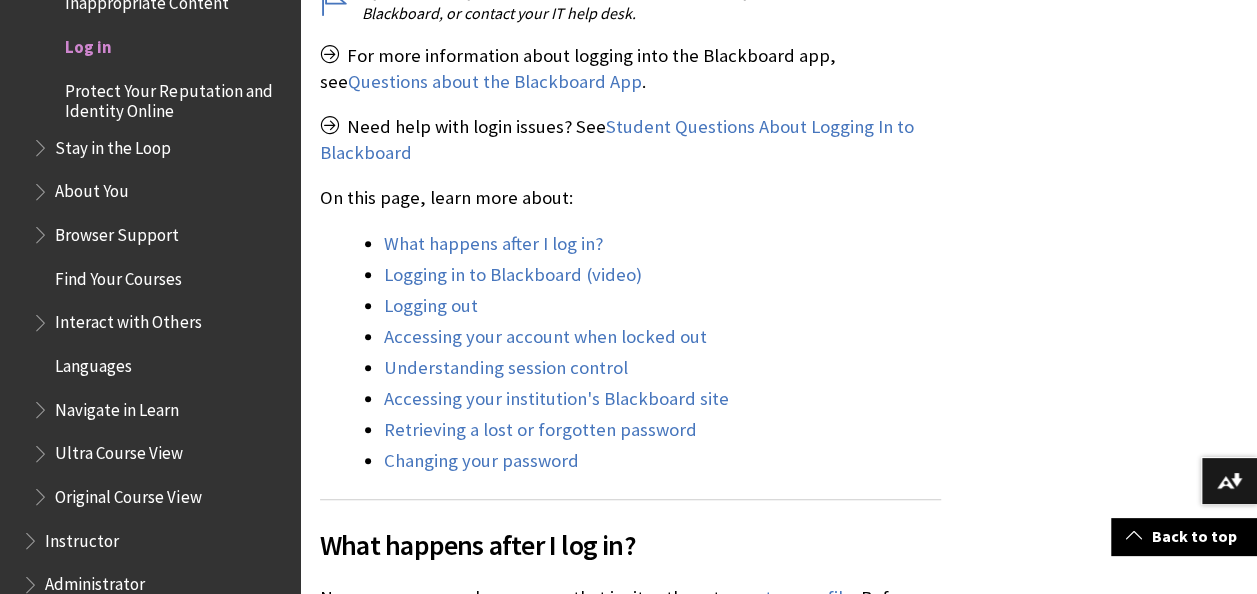 scroll, scrollTop: 822, scrollLeft: 0, axis: vertical 